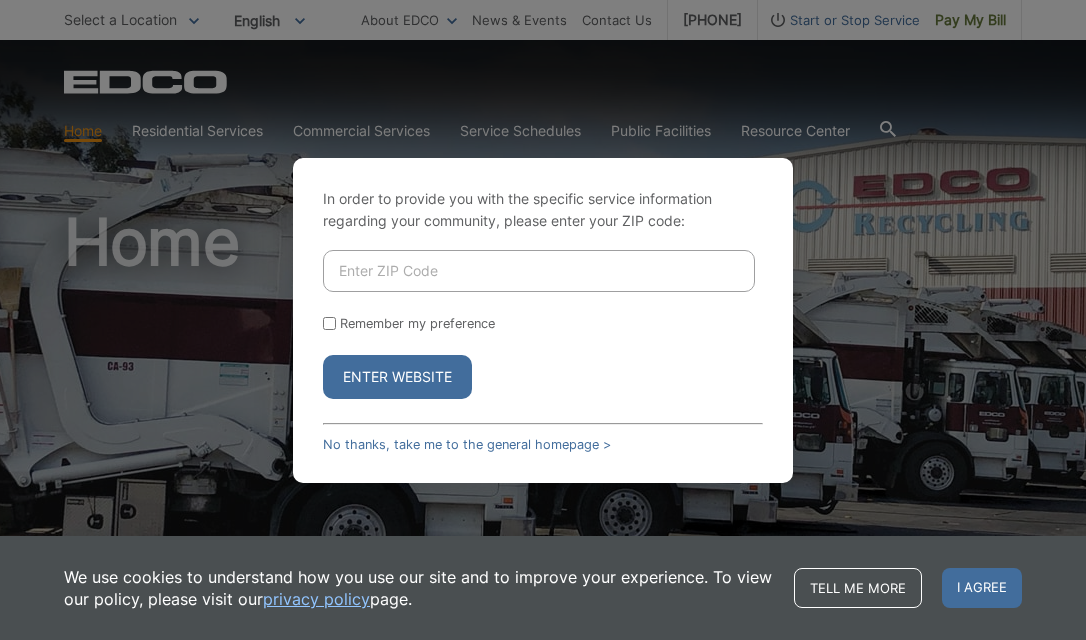 scroll, scrollTop: 0, scrollLeft: 0, axis: both 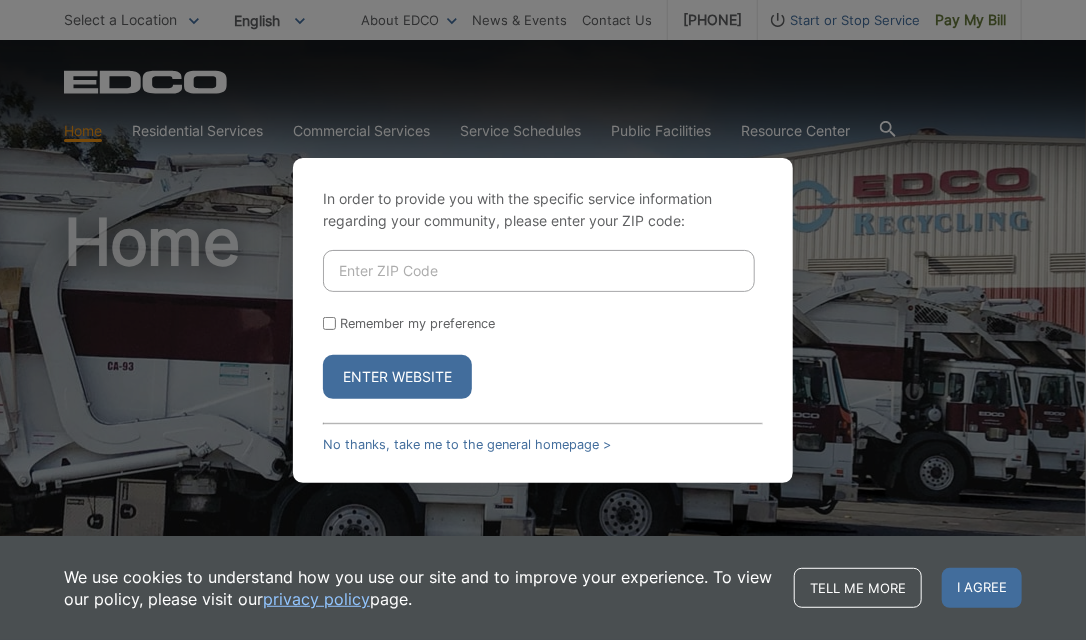 click at bounding box center [539, 271] 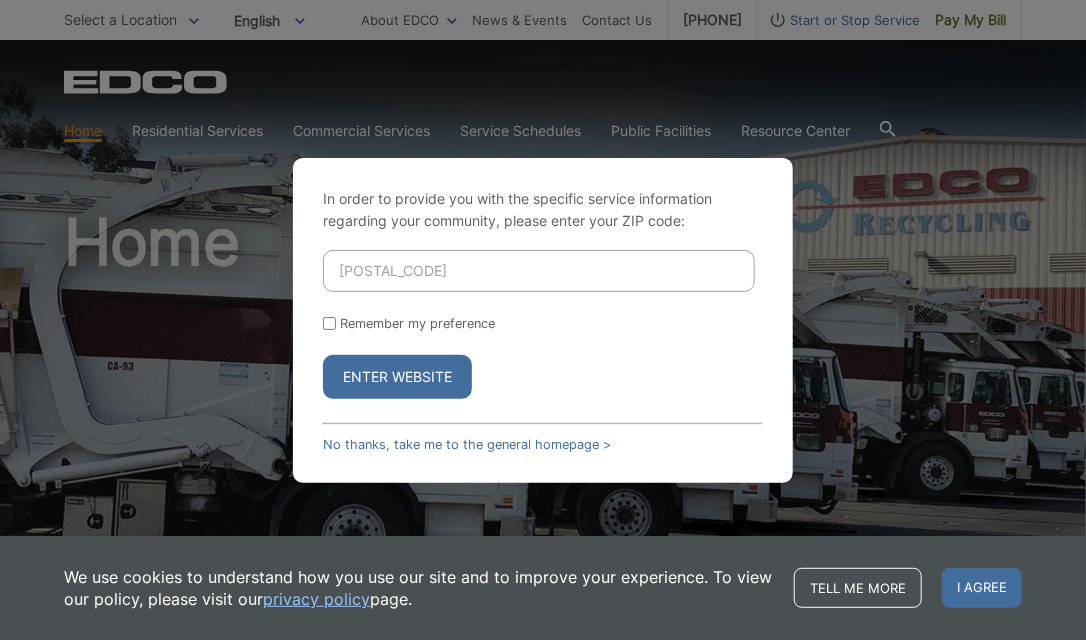 type on "91932" 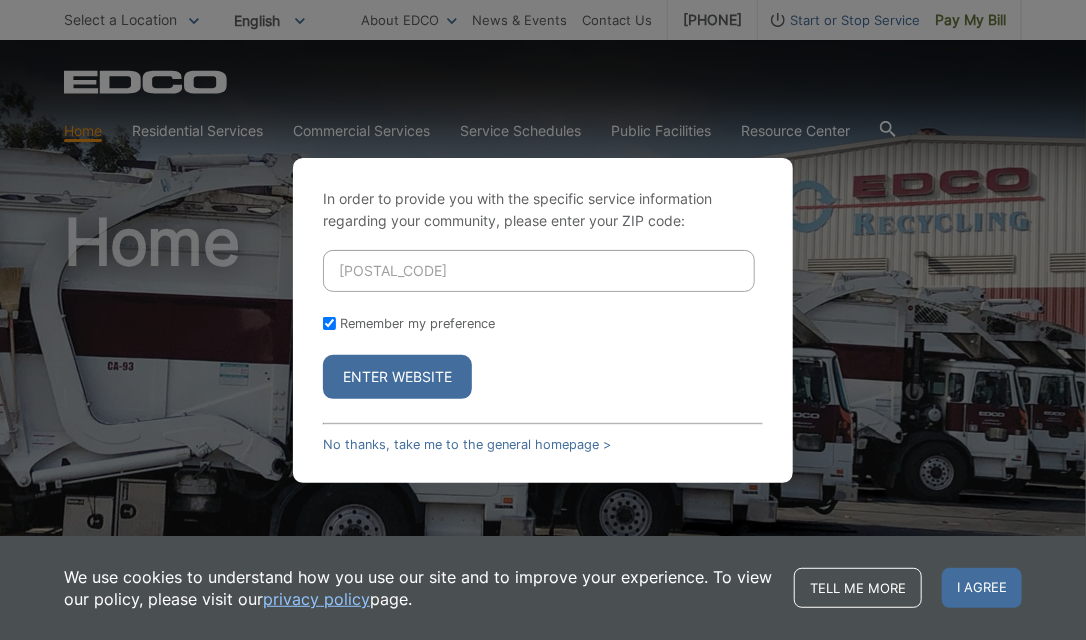 click on "Enter Website" at bounding box center [397, 377] 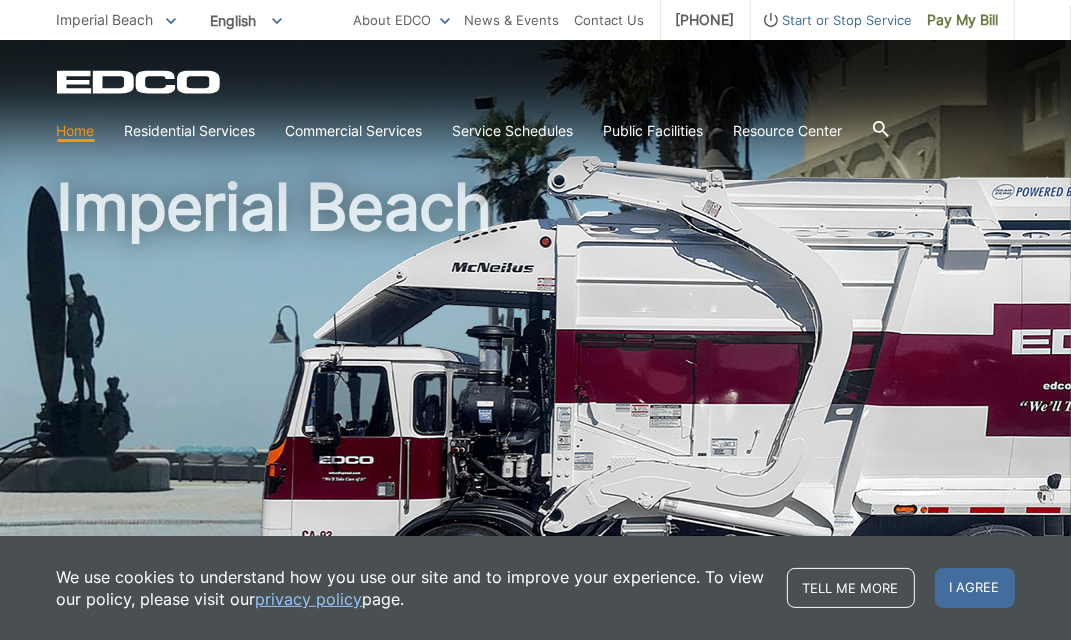 scroll, scrollTop: 0, scrollLeft: 0, axis: both 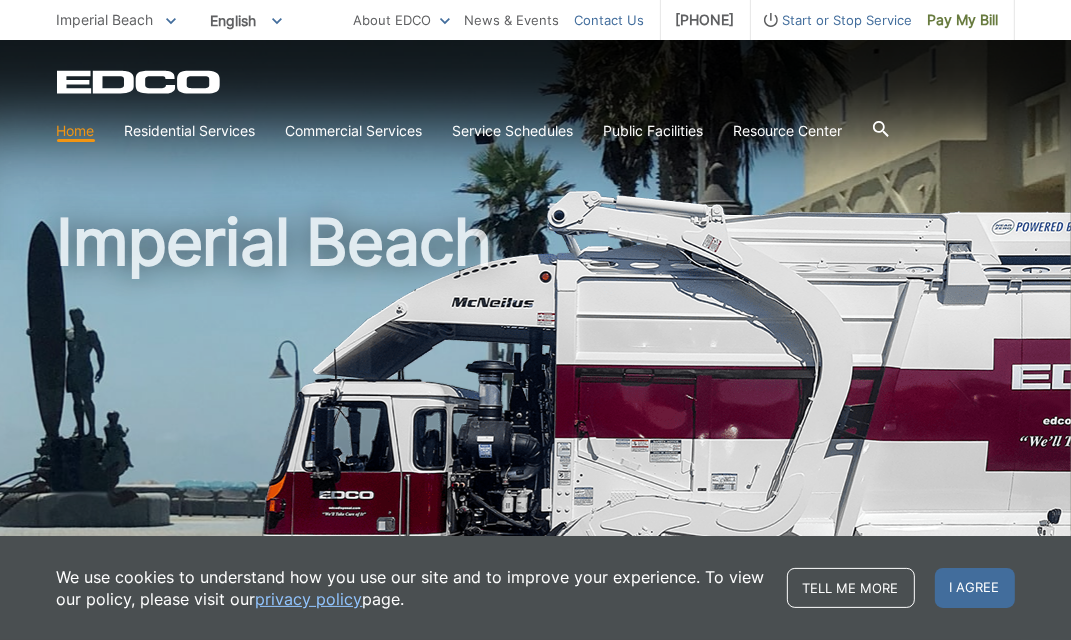 click on "Contact Us" at bounding box center [610, 20] 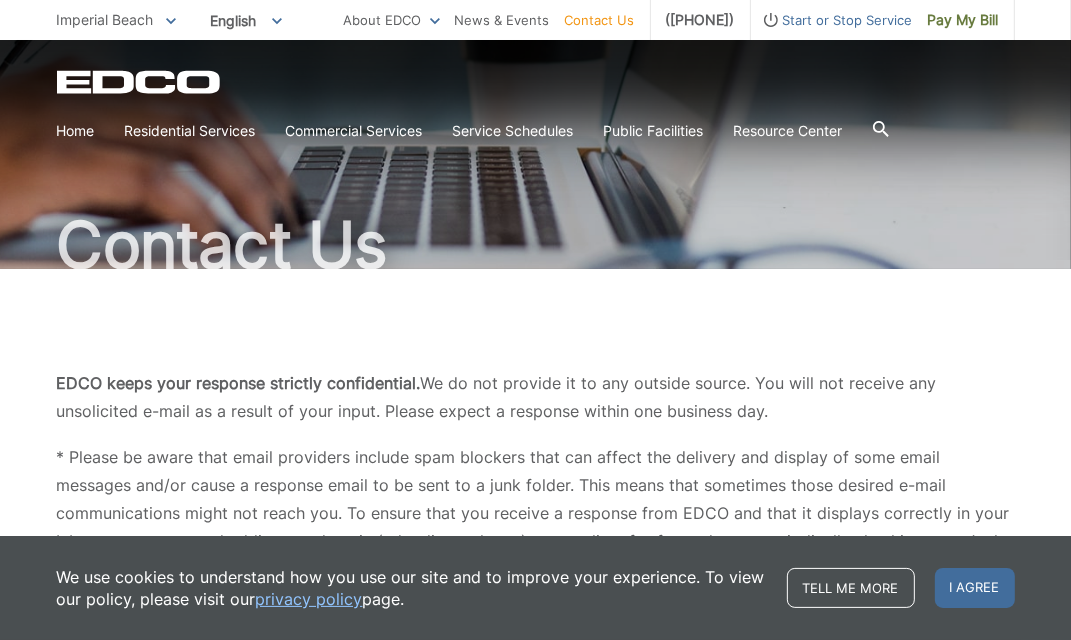 scroll, scrollTop: 200, scrollLeft: 0, axis: vertical 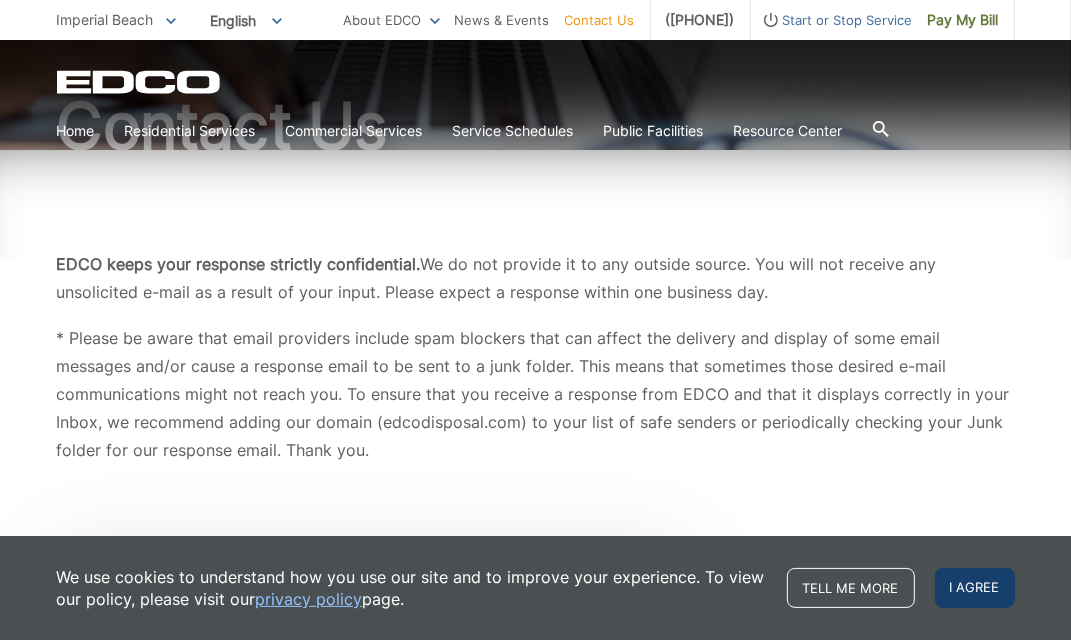 click on "I agree" at bounding box center [975, 588] 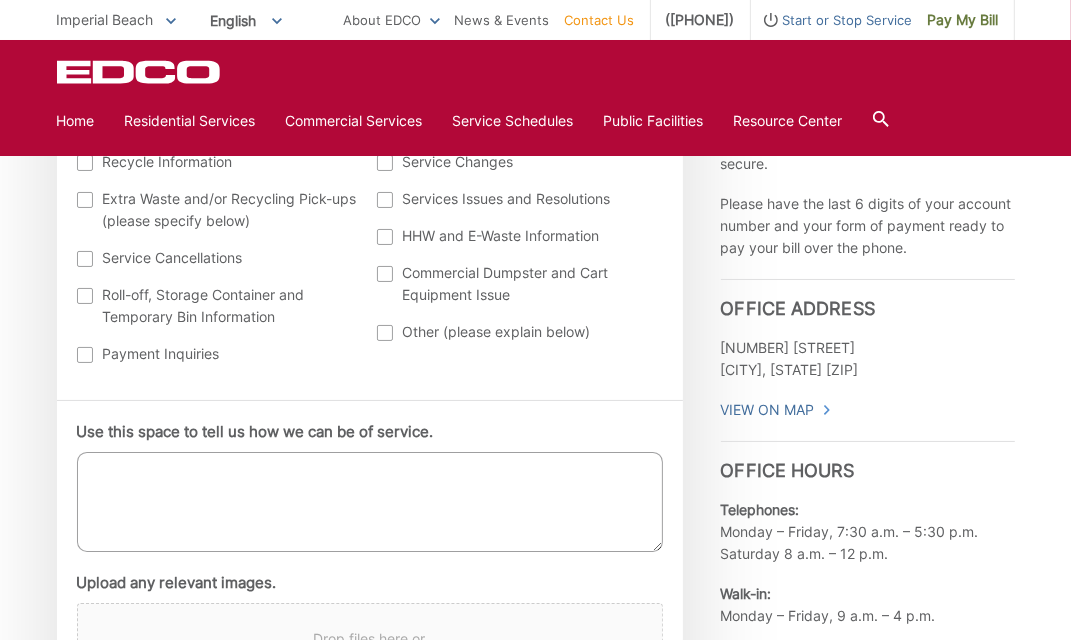 scroll, scrollTop: 800, scrollLeft: 0, axis: vertical 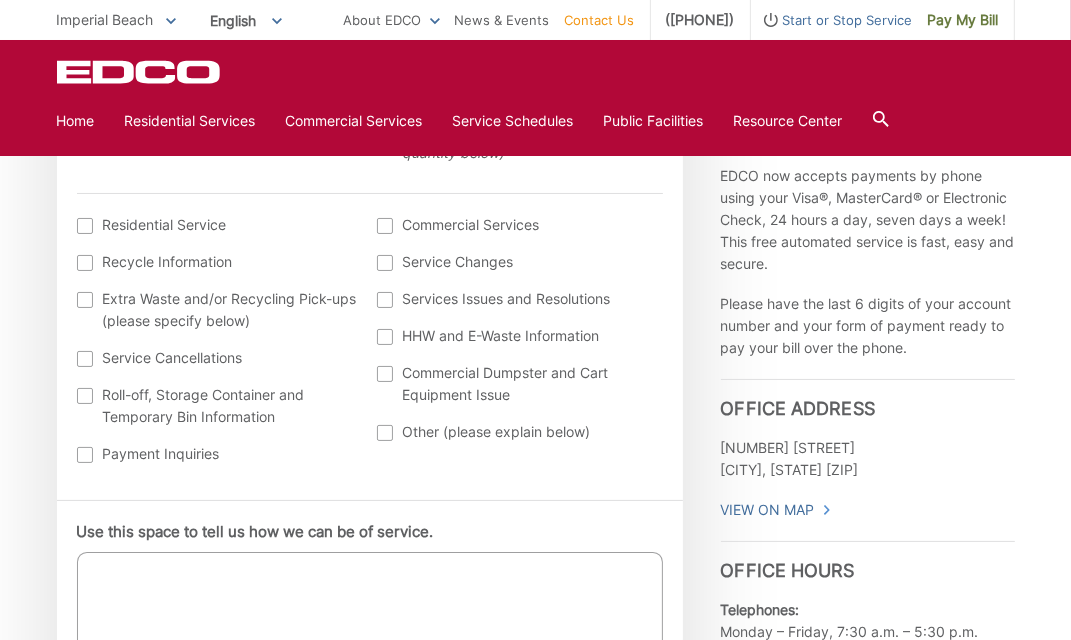 click at bounding box center [385, 433] 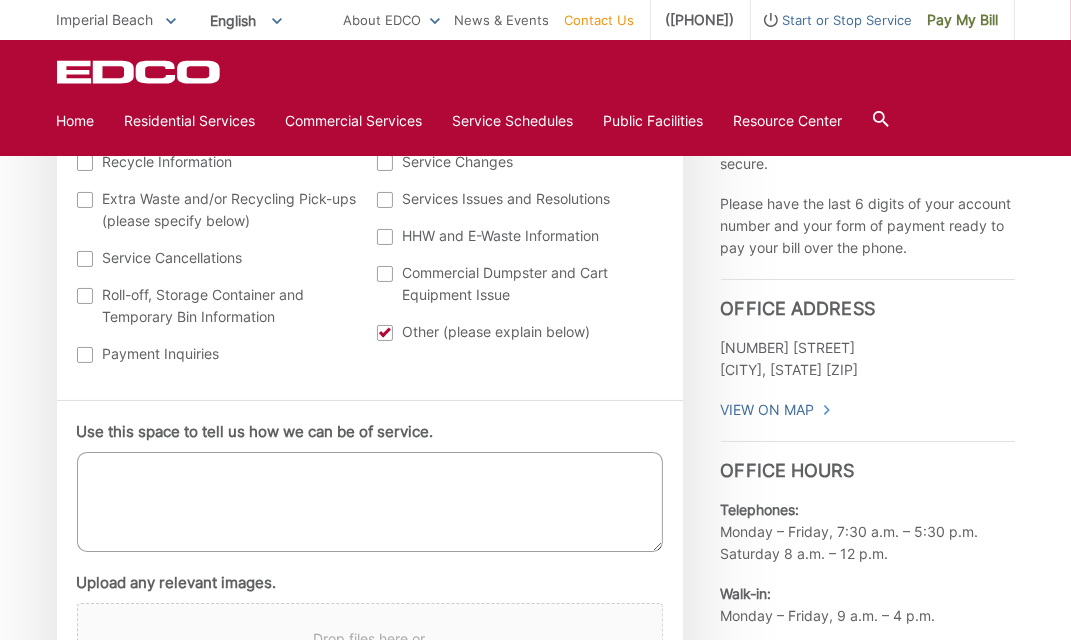 scroll, scrollTop: 1000, scrollLeft: 0, axis: vertical 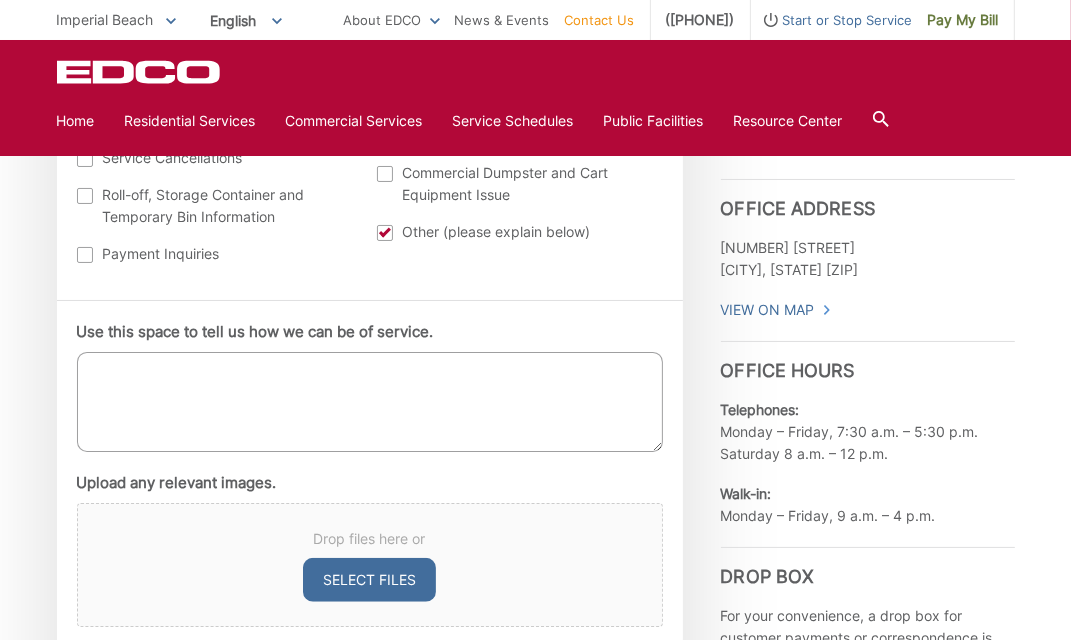 click on "Use this space to tell us how we can be of service." at bounding box center [370, 402] 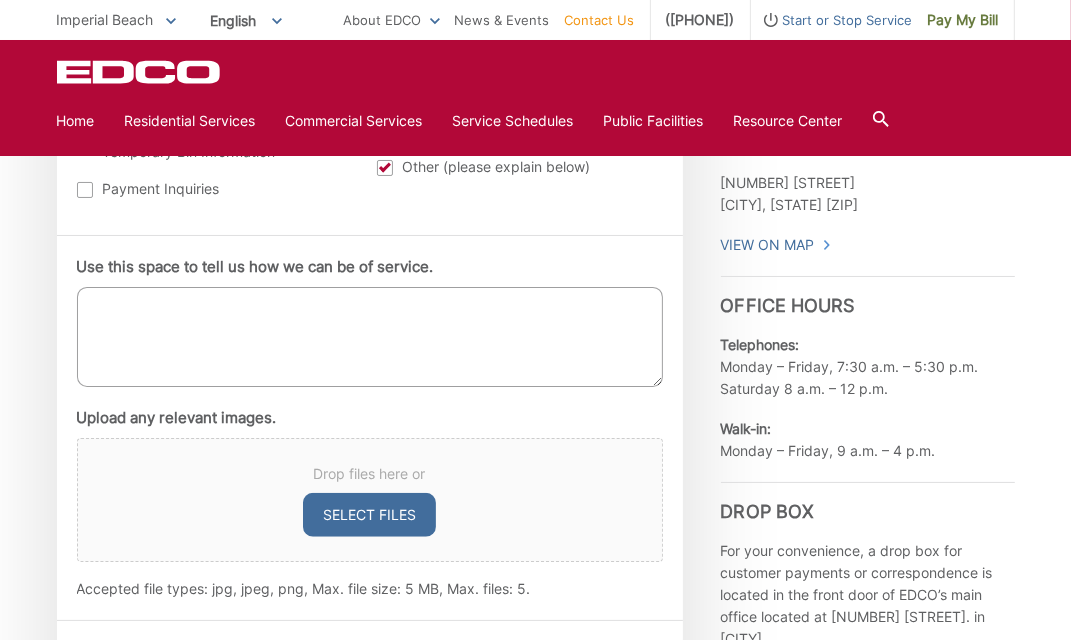 scroll, scrollTop: 1100, scrollLeft: 0, axis: vertical 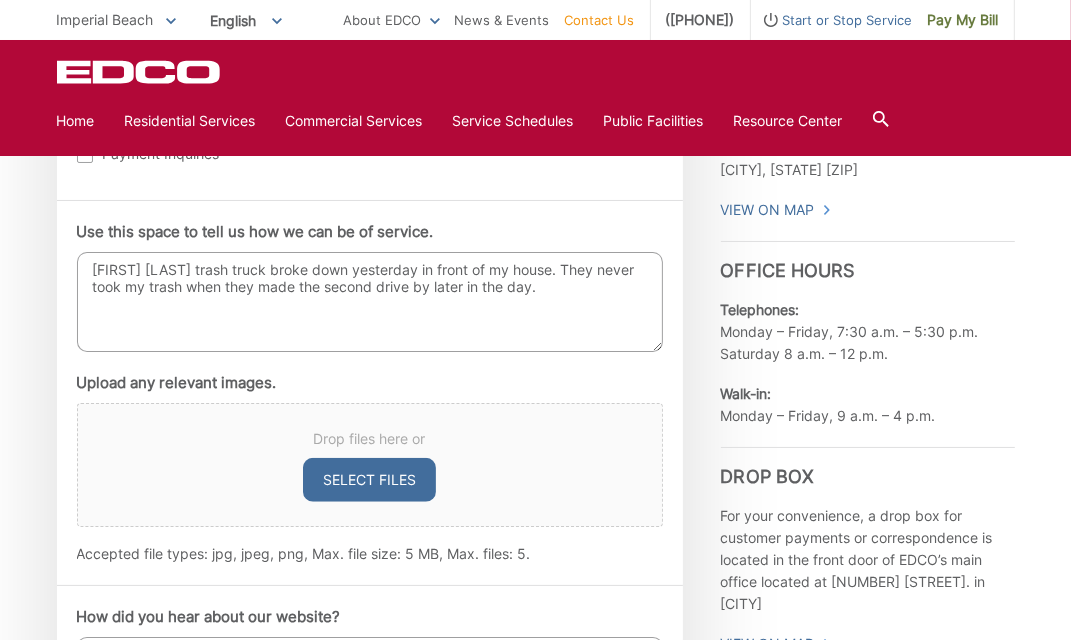 click on "Edco trash truck broke down yesterday in front of my house. They never took my trash when they made the second drive by later in the day." at bounding box center (370, 302) 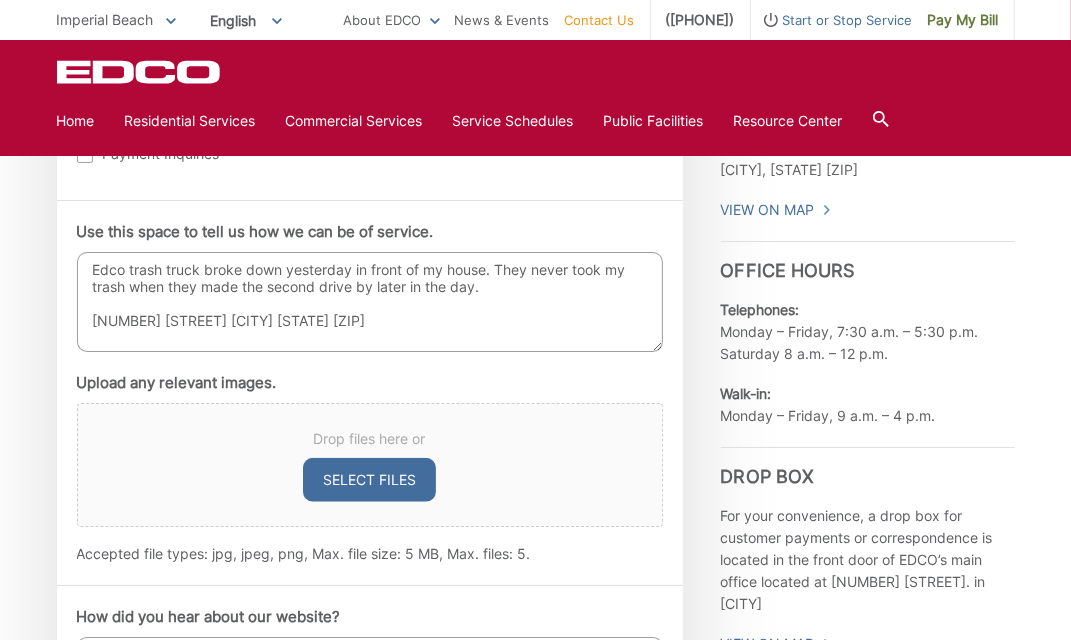 type on "Edco trash truck broke down yesterday in front of my house. They never took my trash when they made the second drive by later in the day.
137 donax ave imperial beach ca 91932" 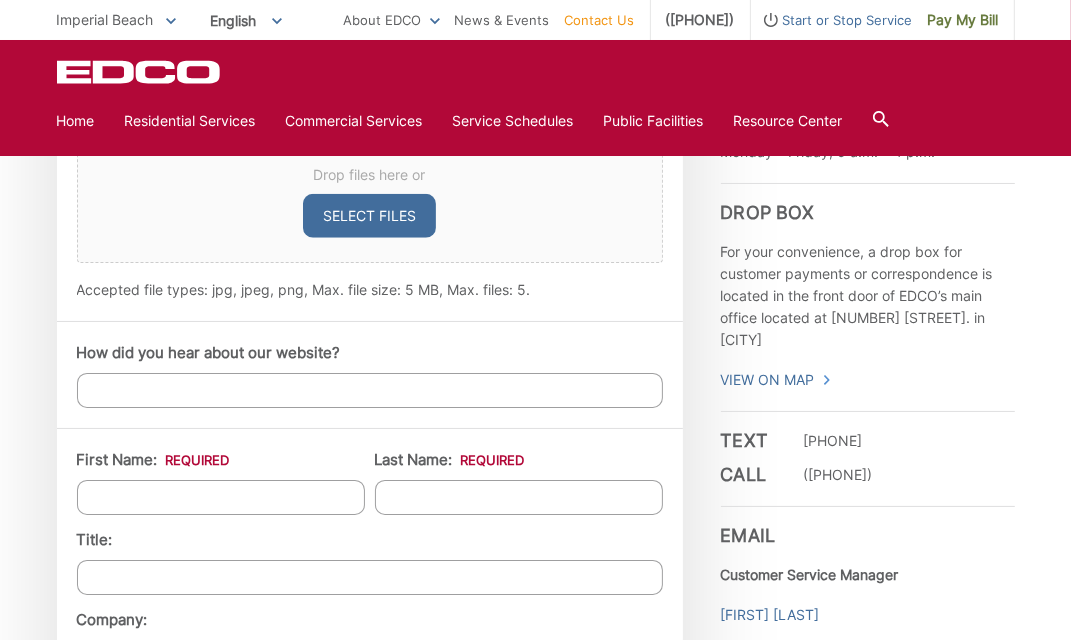 scroll, scrollTop: 1400, scrollLeft: 0, axis: vertical 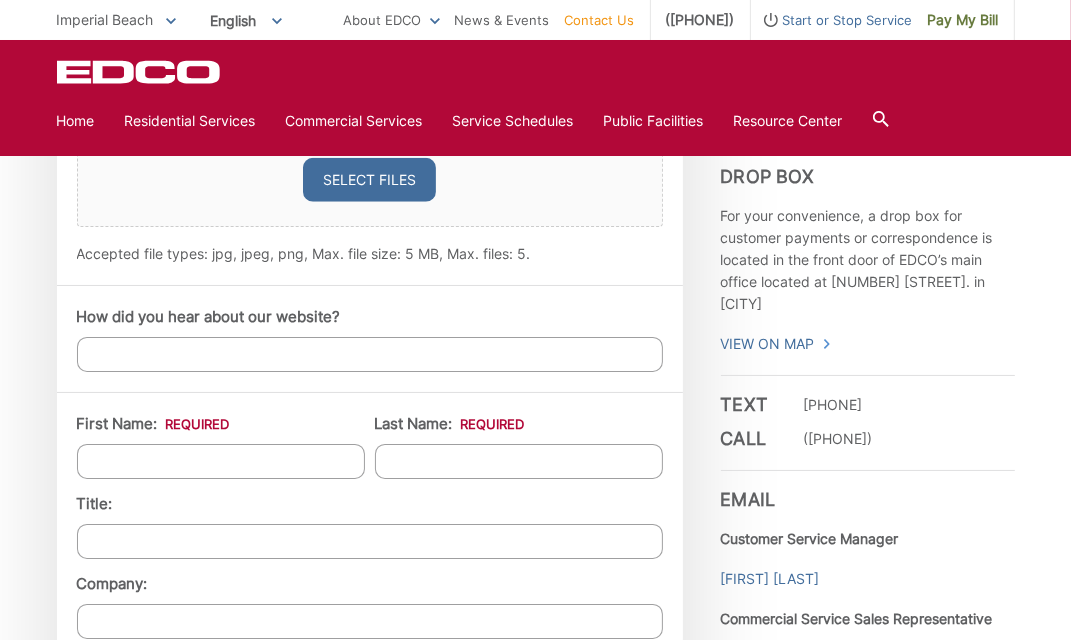 click on "How did you hear about our website?" at bounding box center (370, 354) 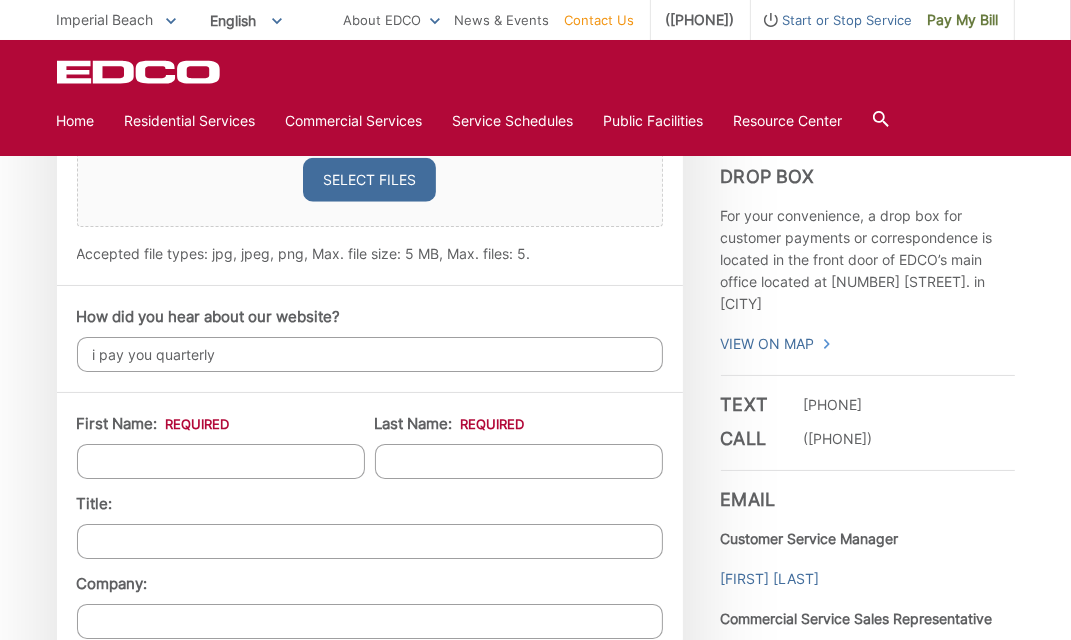 type on "i pay you quarterly" 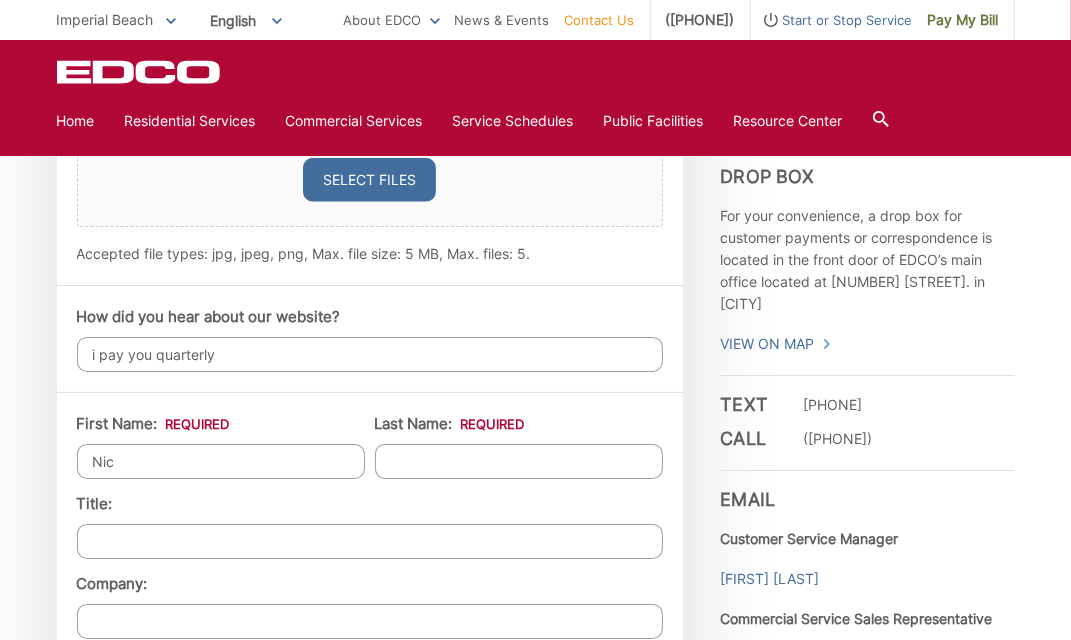 type on "Nic" 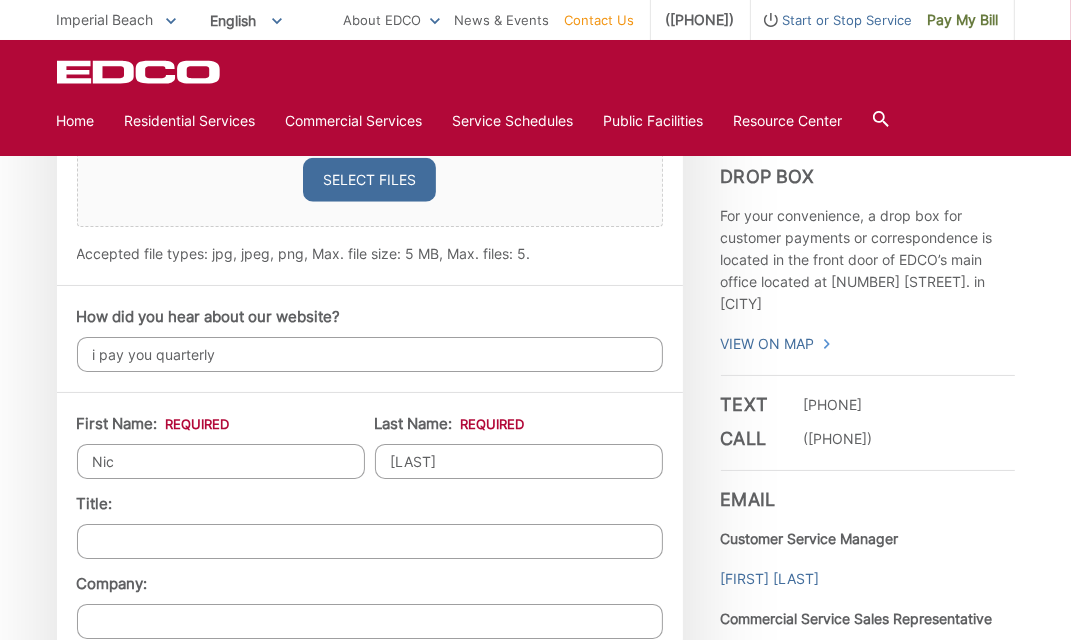 type on "miller" 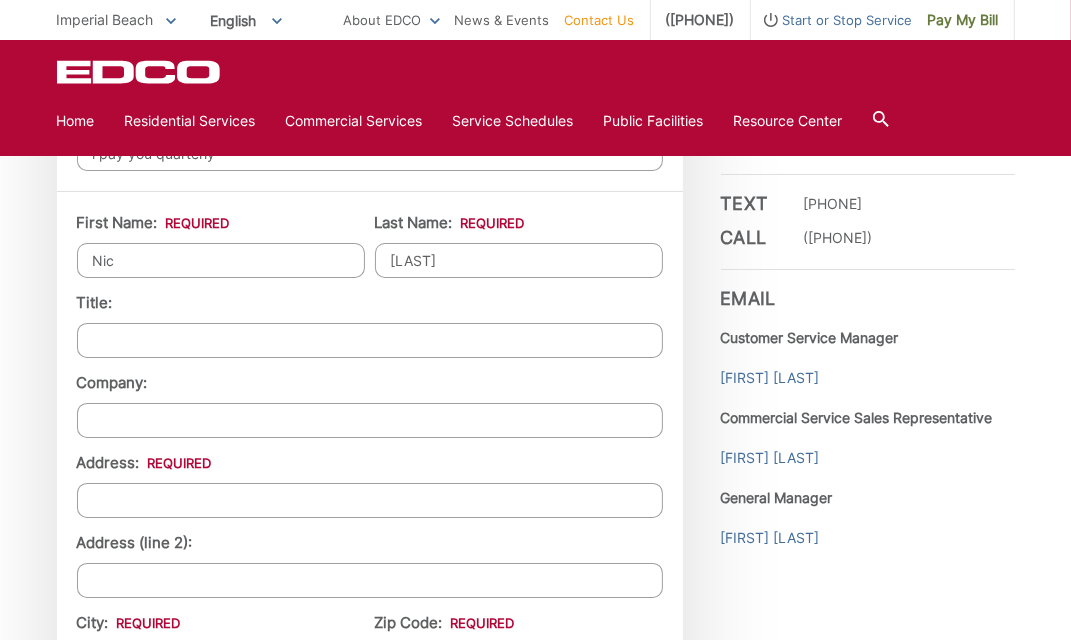 scroll, scrollTop: 1600, scrollLeft: 0, axis: vertical 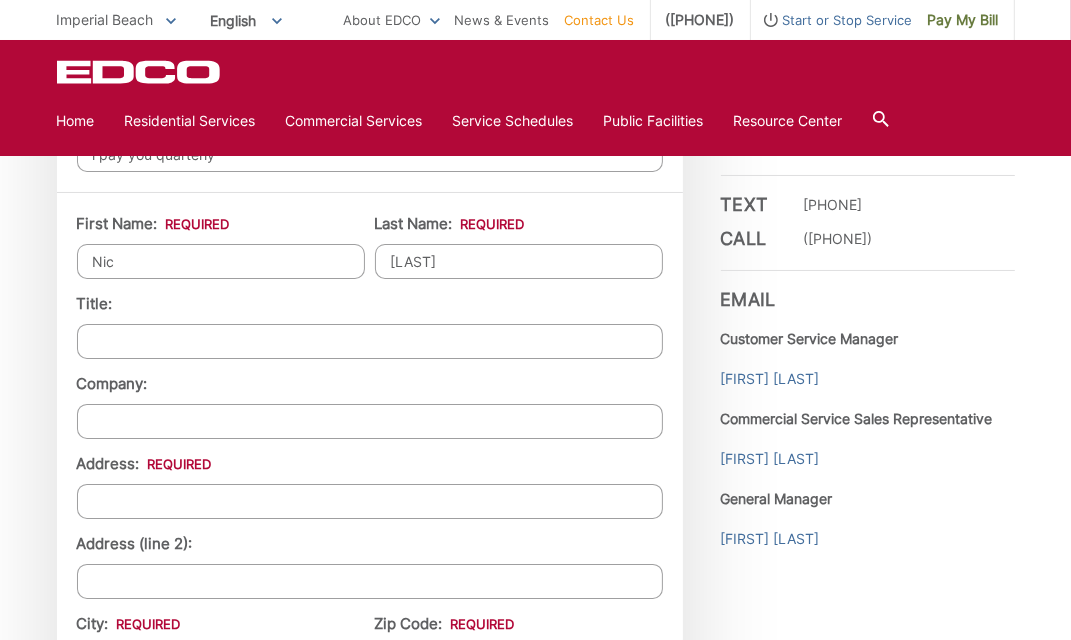 click on "Address: *" at bounding box center (370, 501) 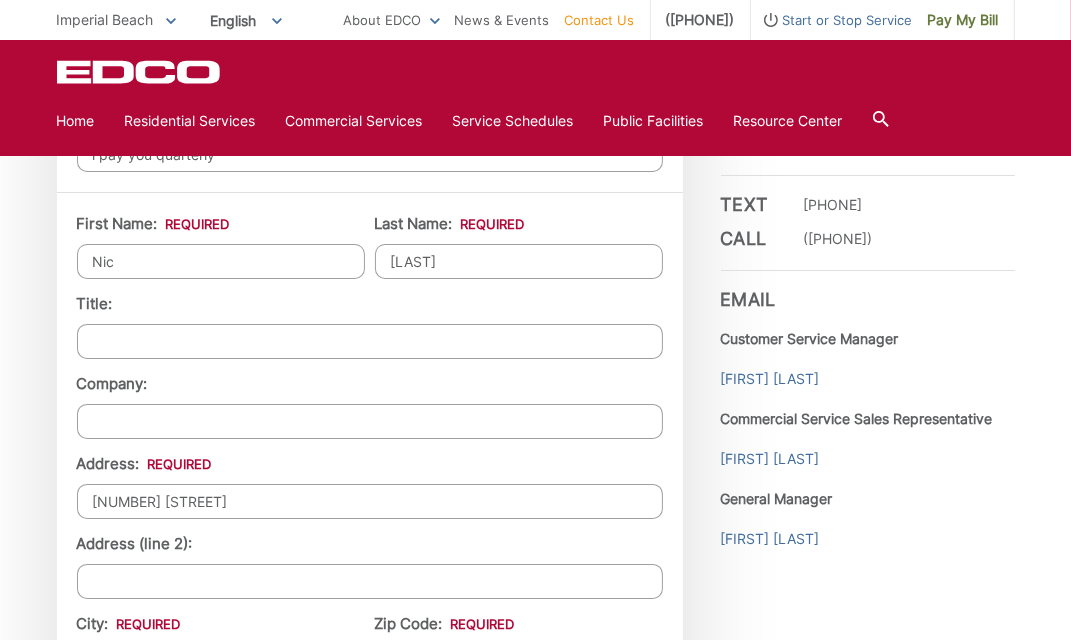 type on "137 donax ave" 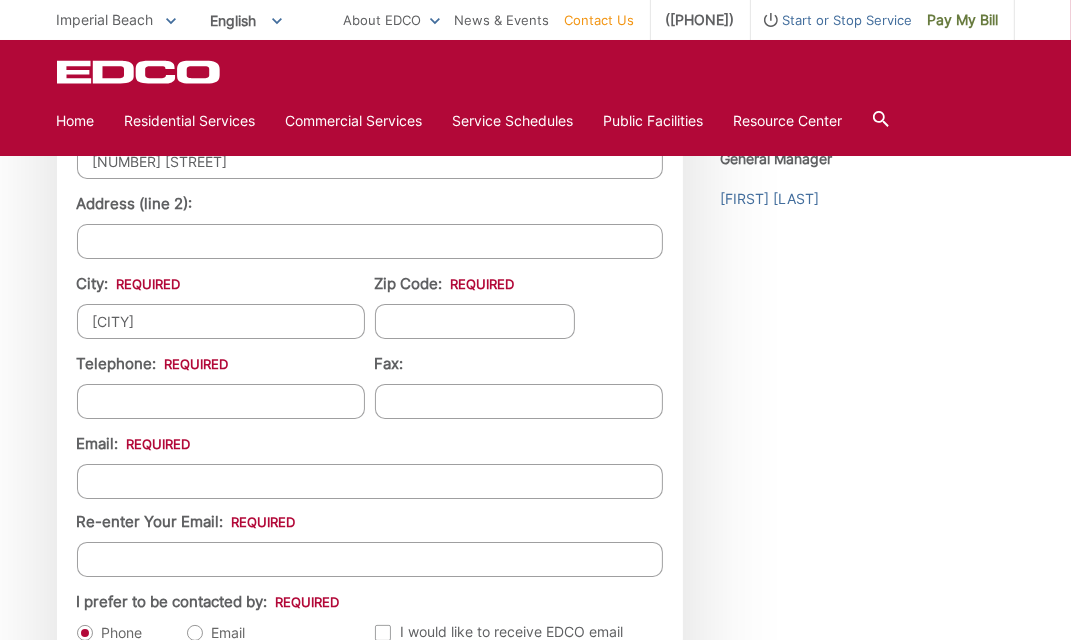 type on "imperial beach" 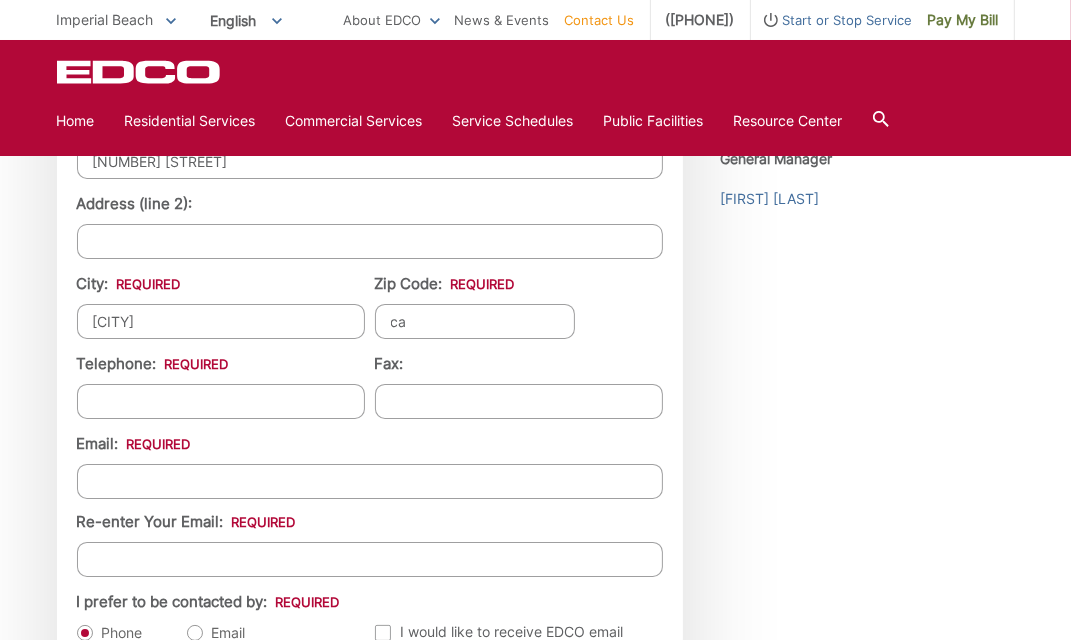 type on "ca" 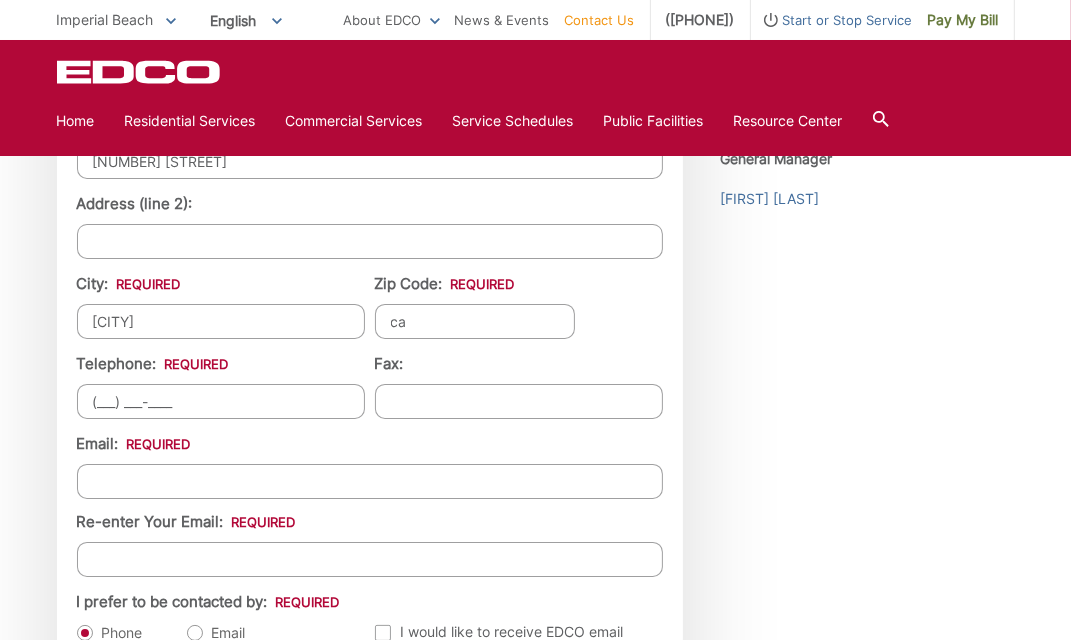 type 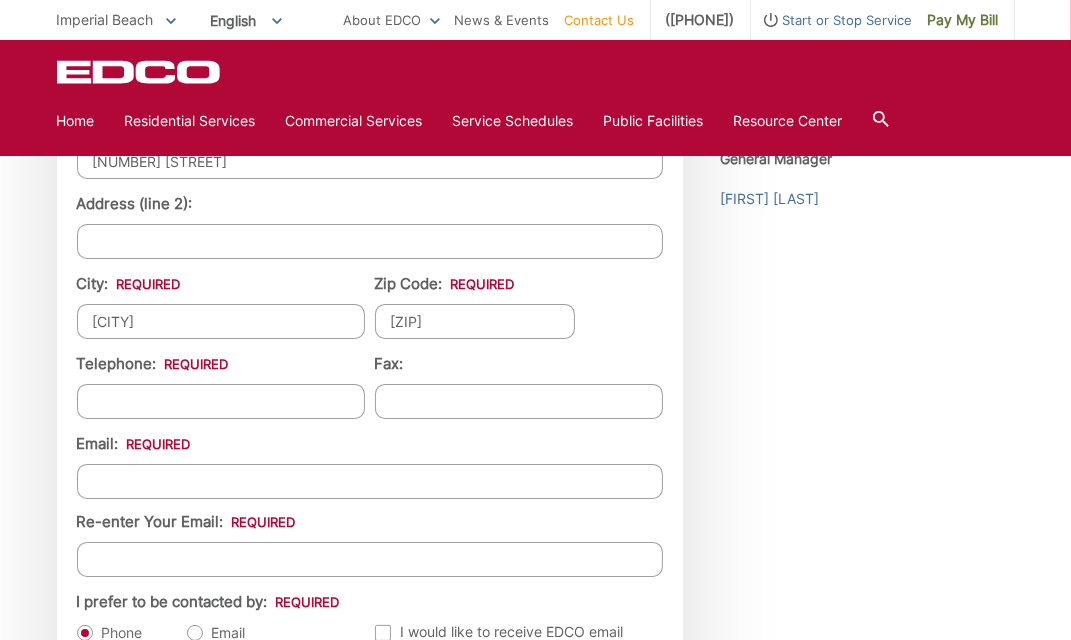 type on "91932" 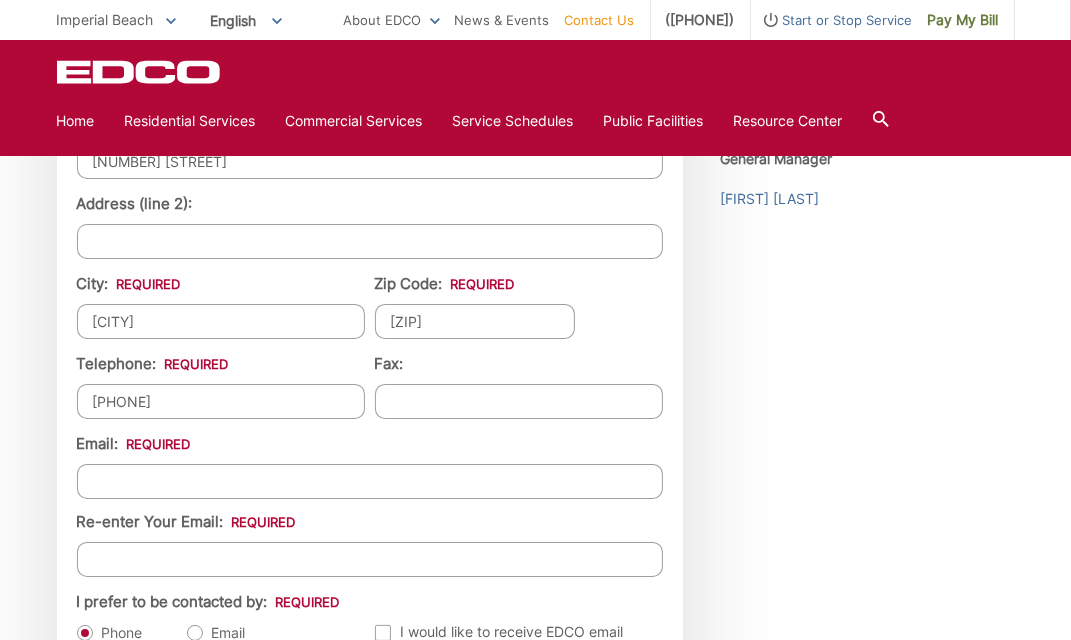 type on "(619) 386-1939" 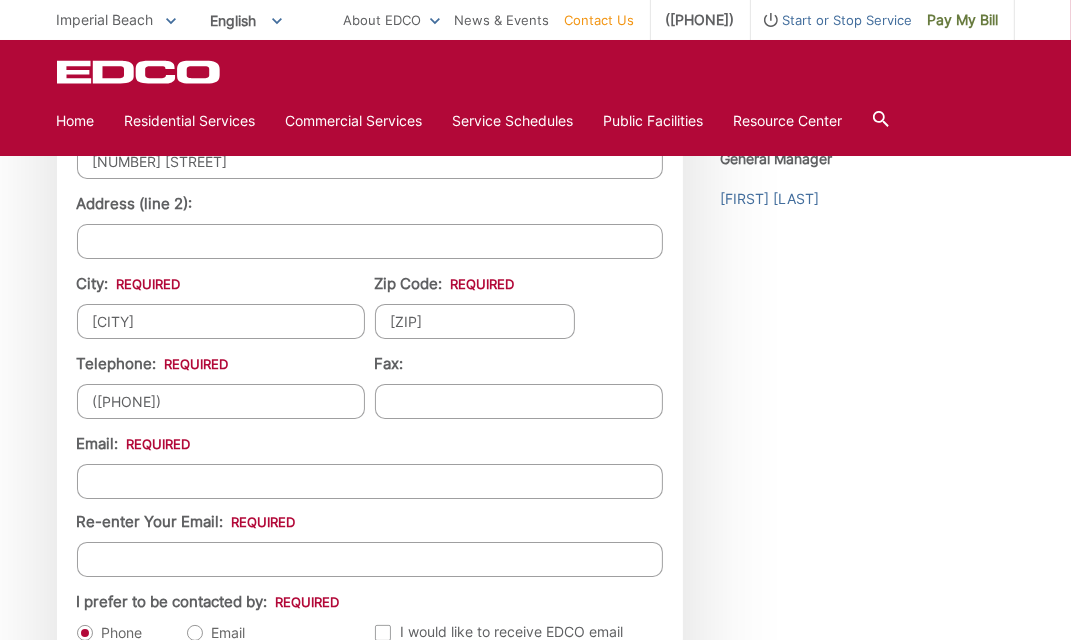 type on "(___) ___-____" 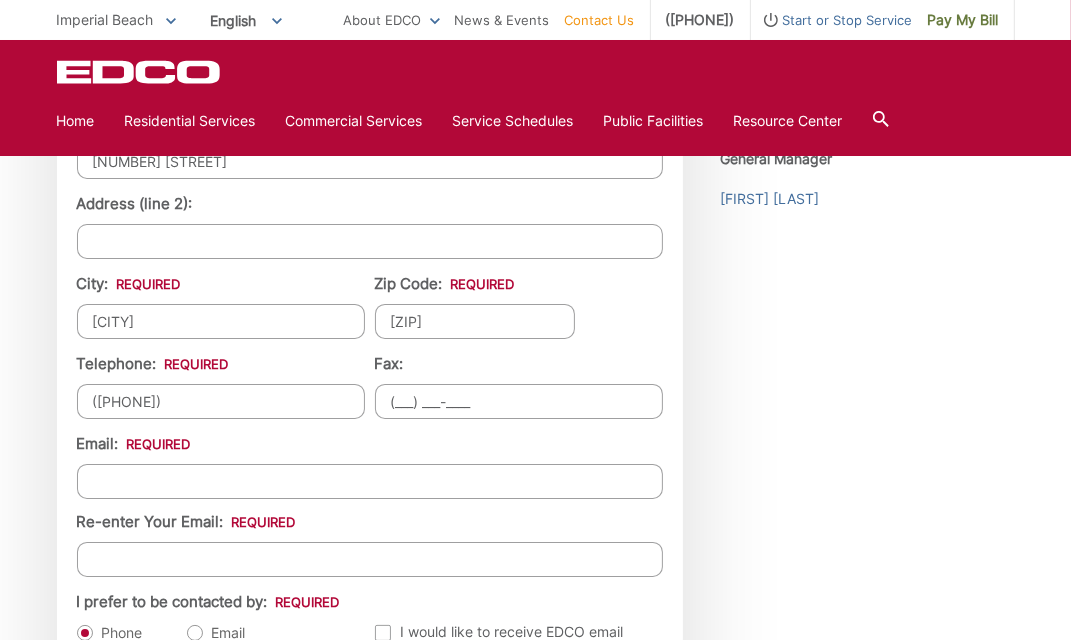 type 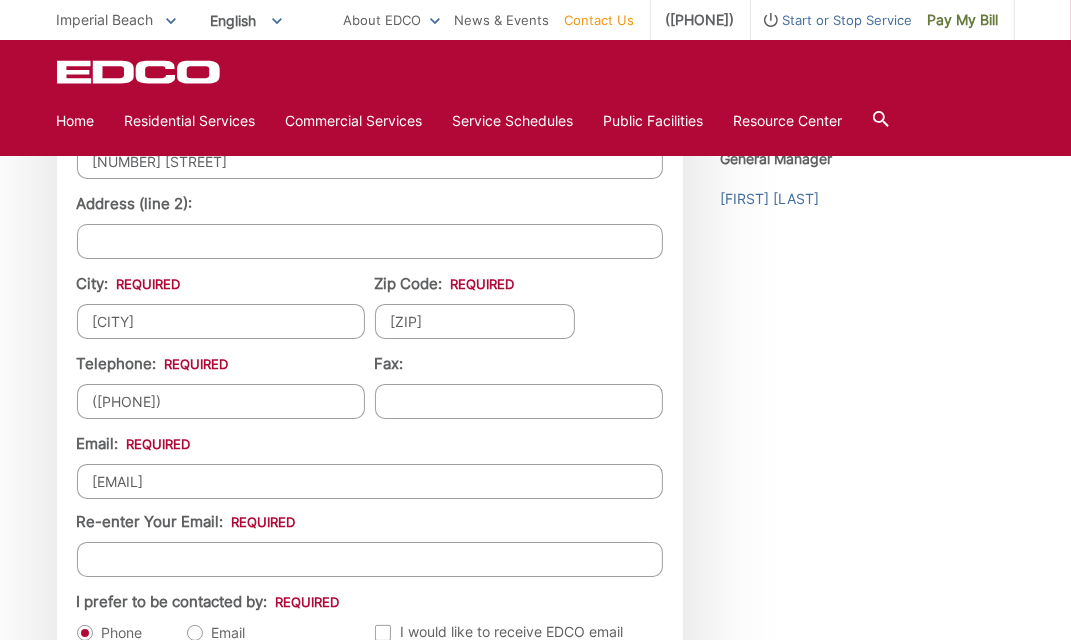 type on "dominicp20@aol.com" 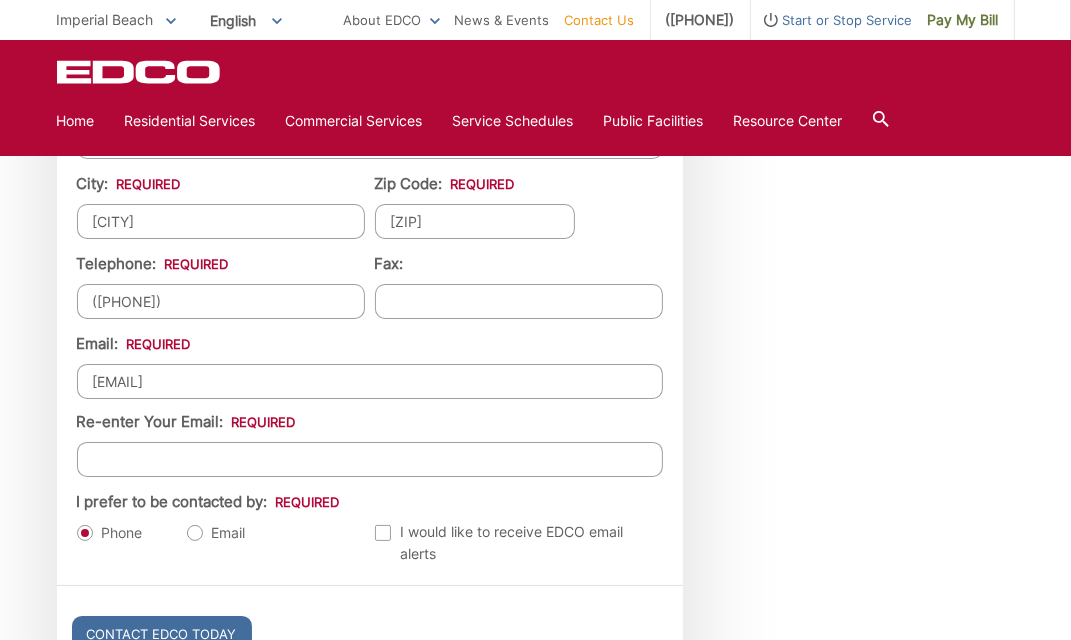 drag, startPoint x: 264, startPoint y: 383, endPoint x: 69, endPoint y: 371, distance: 195.36888 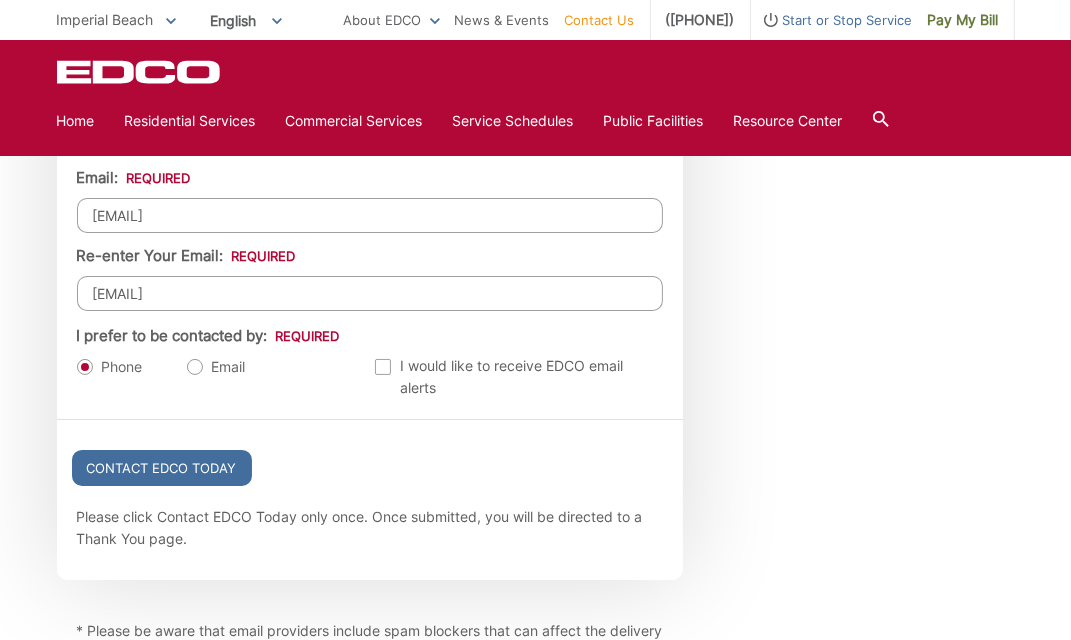scroll, scrollTop: 2240, scrollLeft: 0, axis: vertical 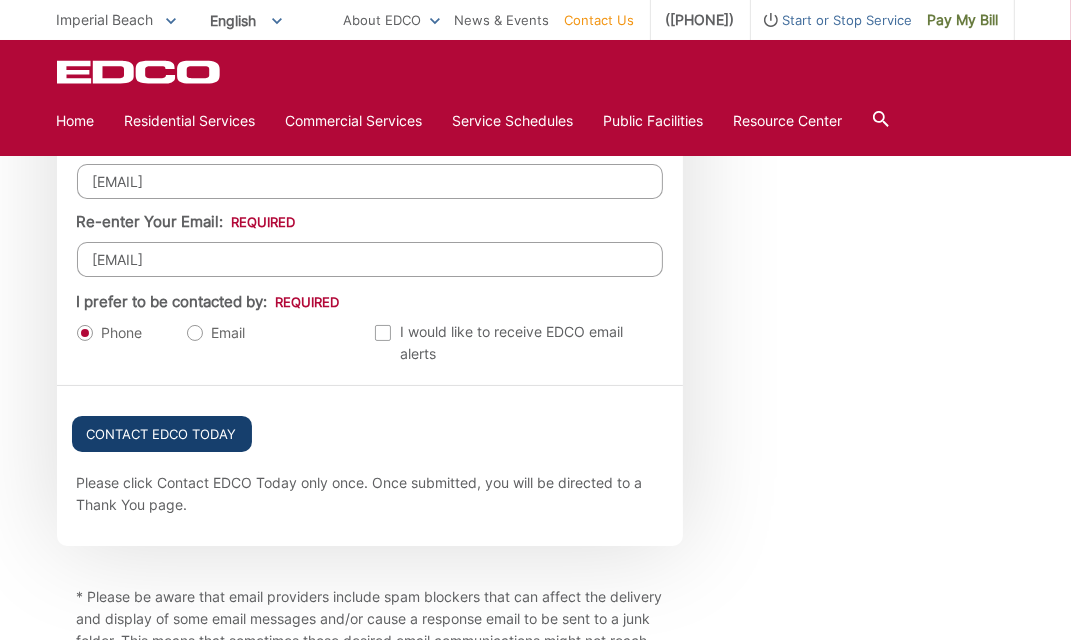 type on "dominicp20@aol.com" 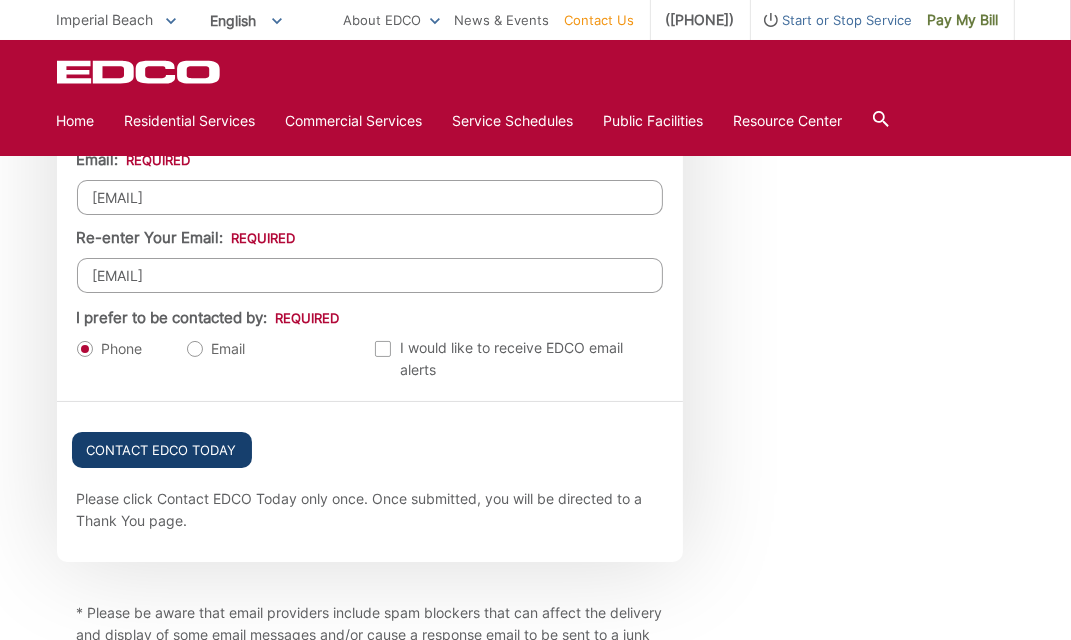 scroll, scrollTop: 2139, scrollLeft: 0, axis: vertical 